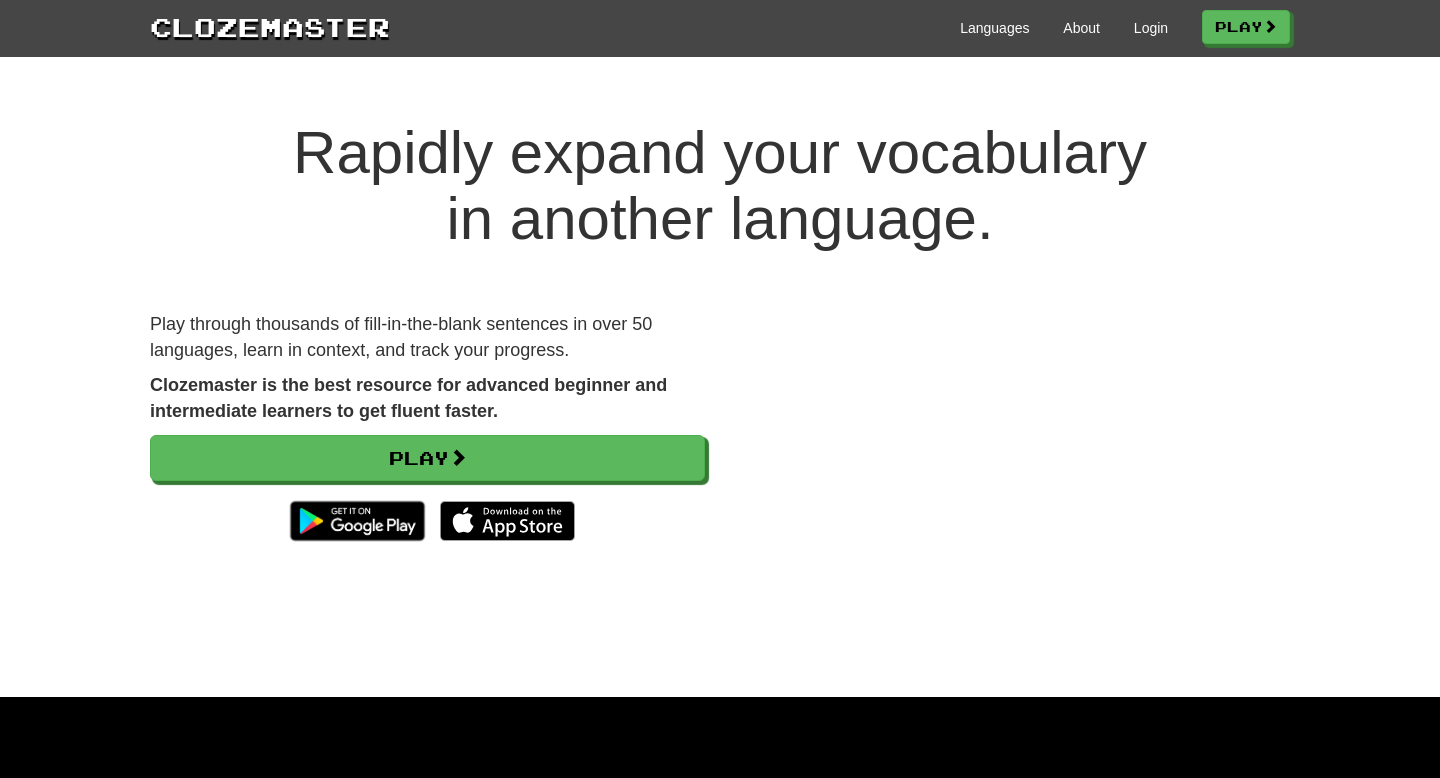 scroll, scrollTop: 0, scrollLeft: 0, axis: both 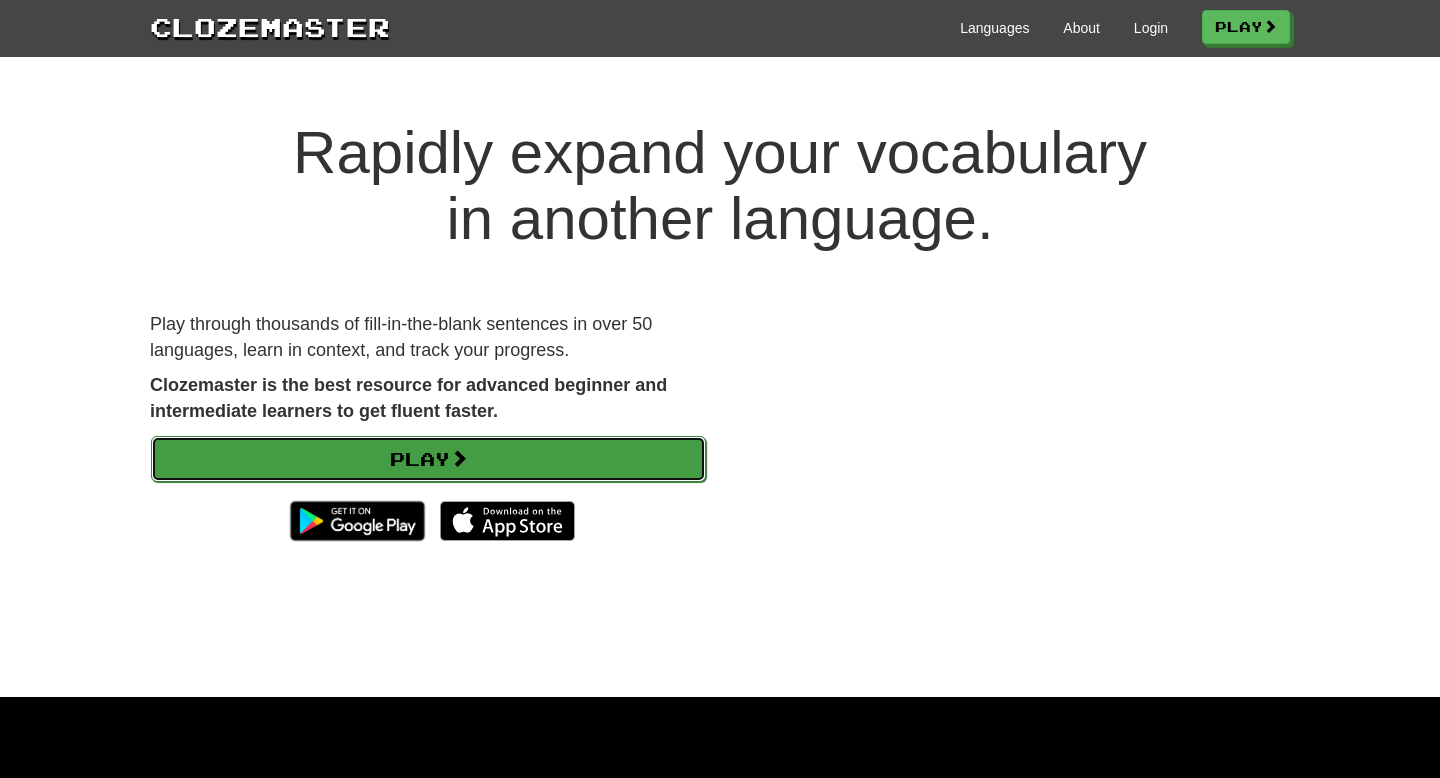 click on "Play" at bounding box center (428, 459) 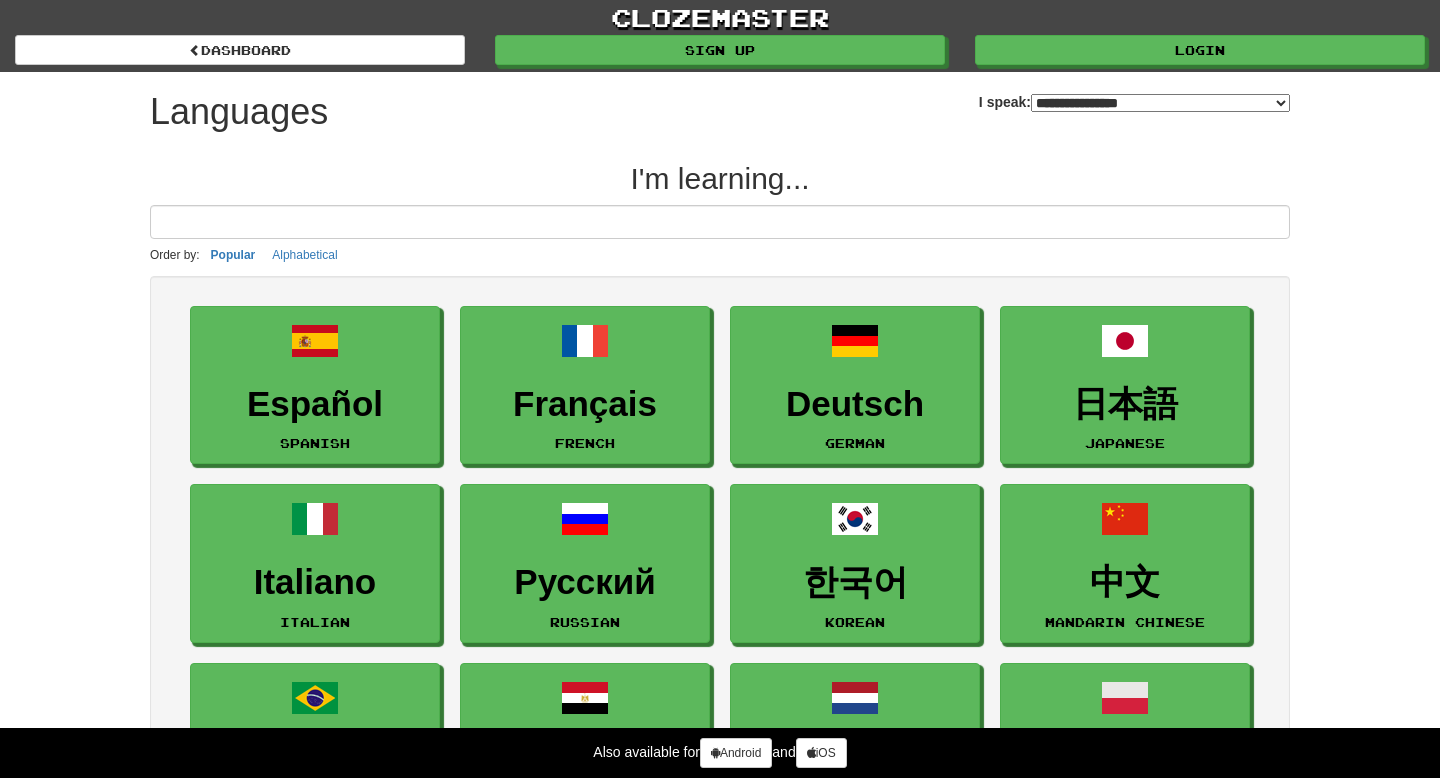 select on "*******" 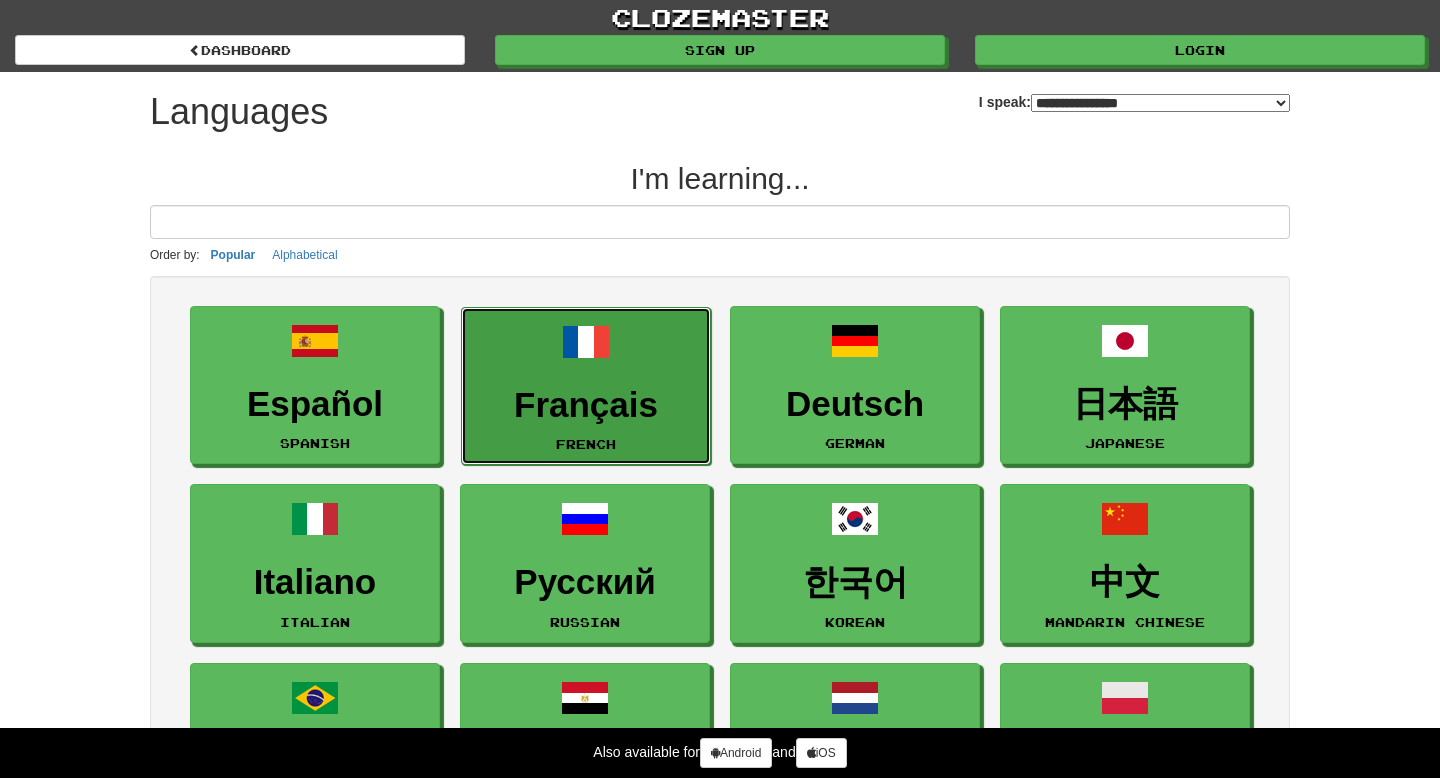 click on "Français" at bounding box center (586, 405) 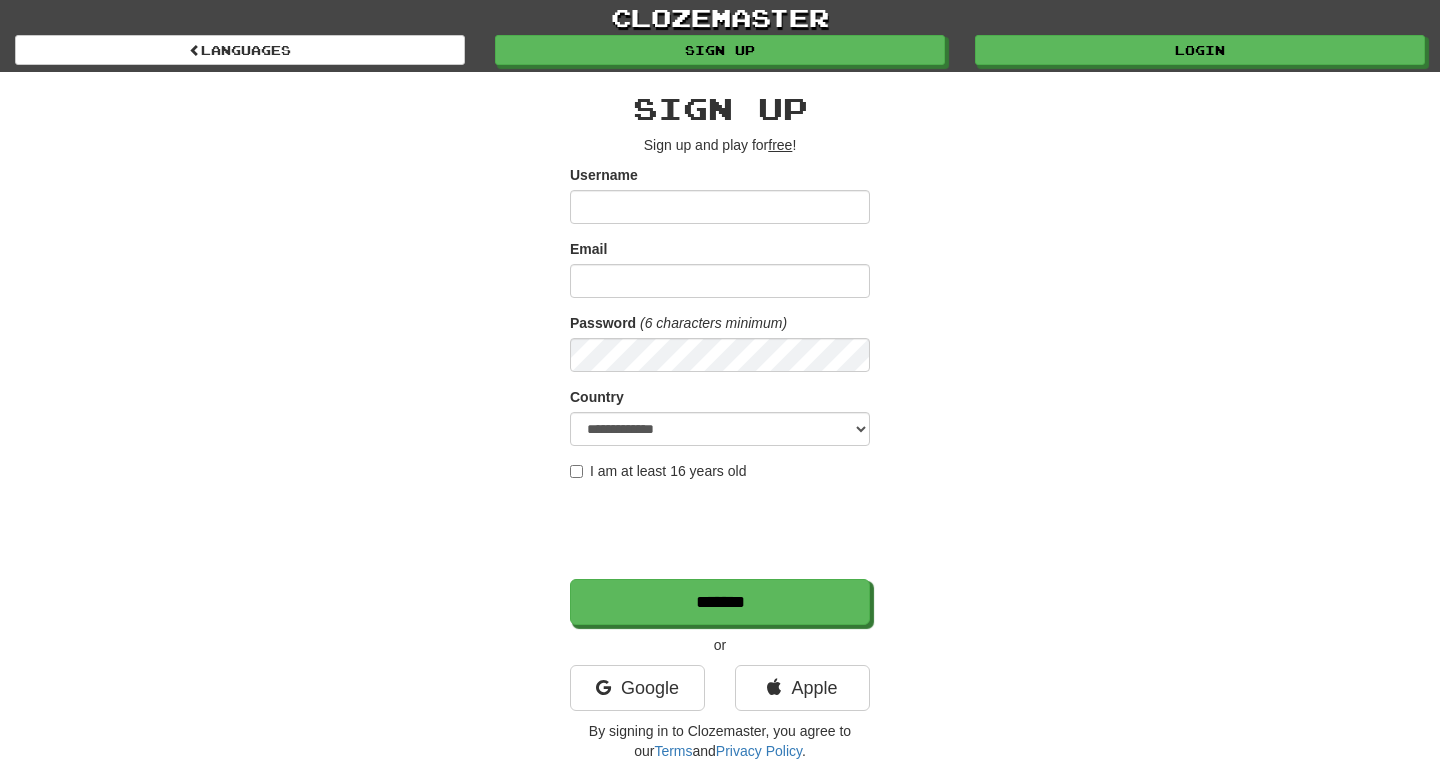 scroll, scrollTop: 0, scrollLeft: 0, axis: both 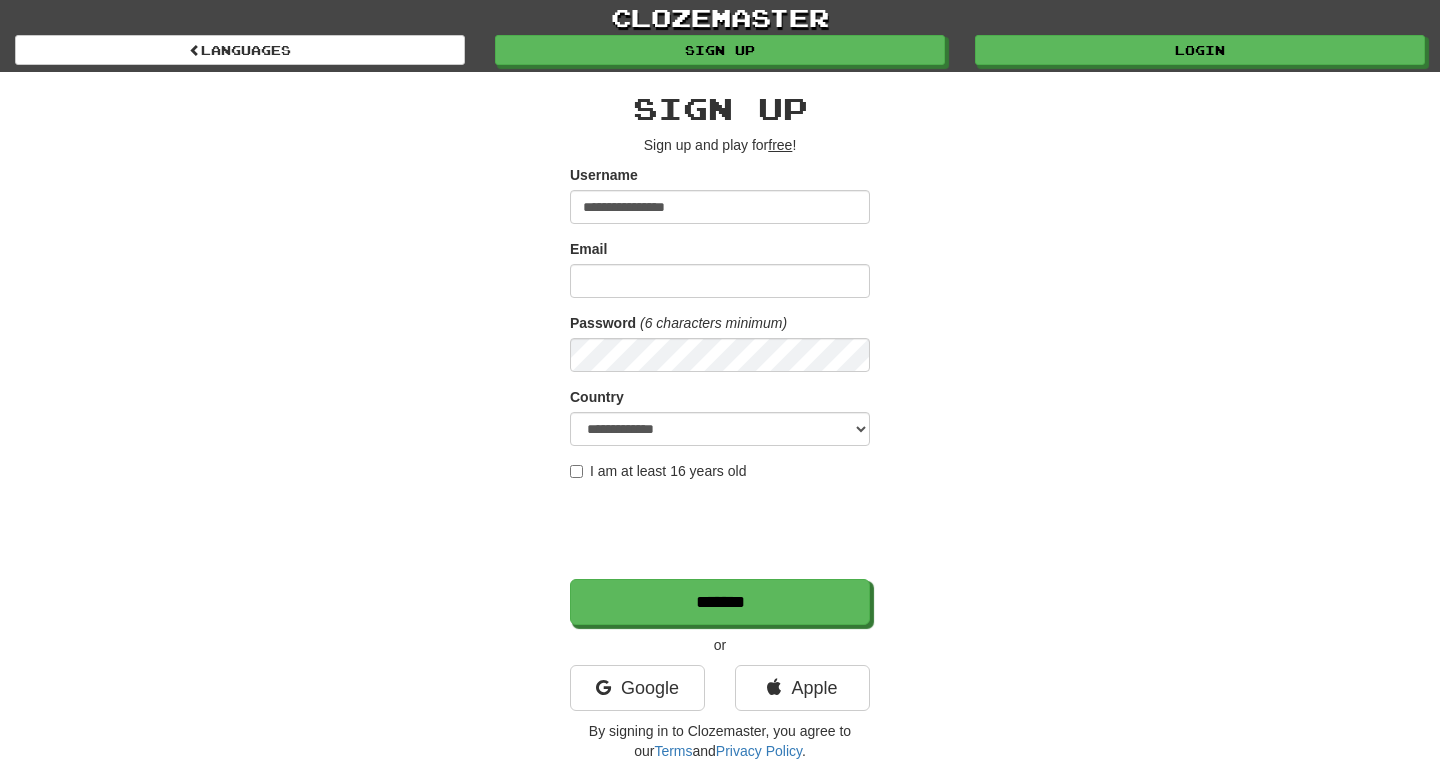 type on "**********" 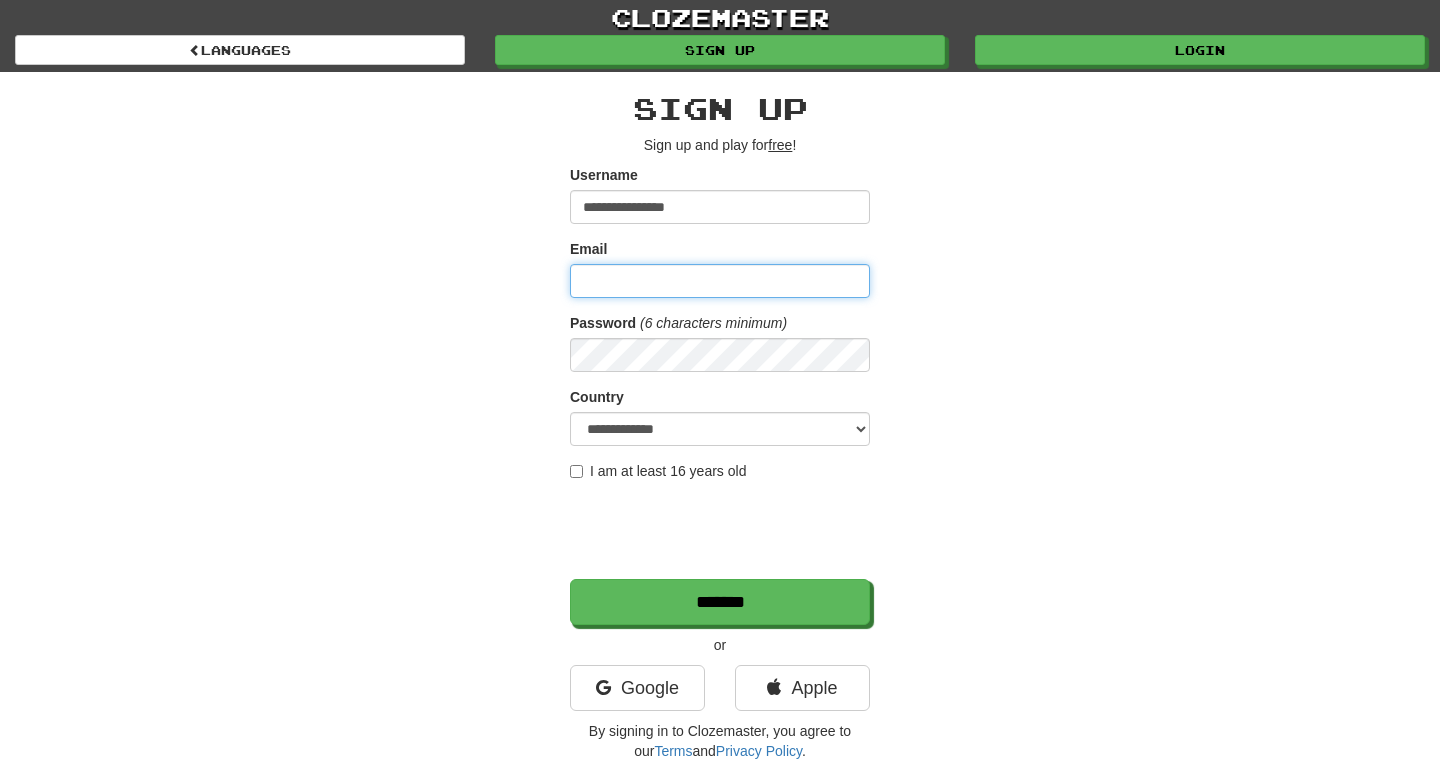 click on "Email" at bounding box center (720, 281) 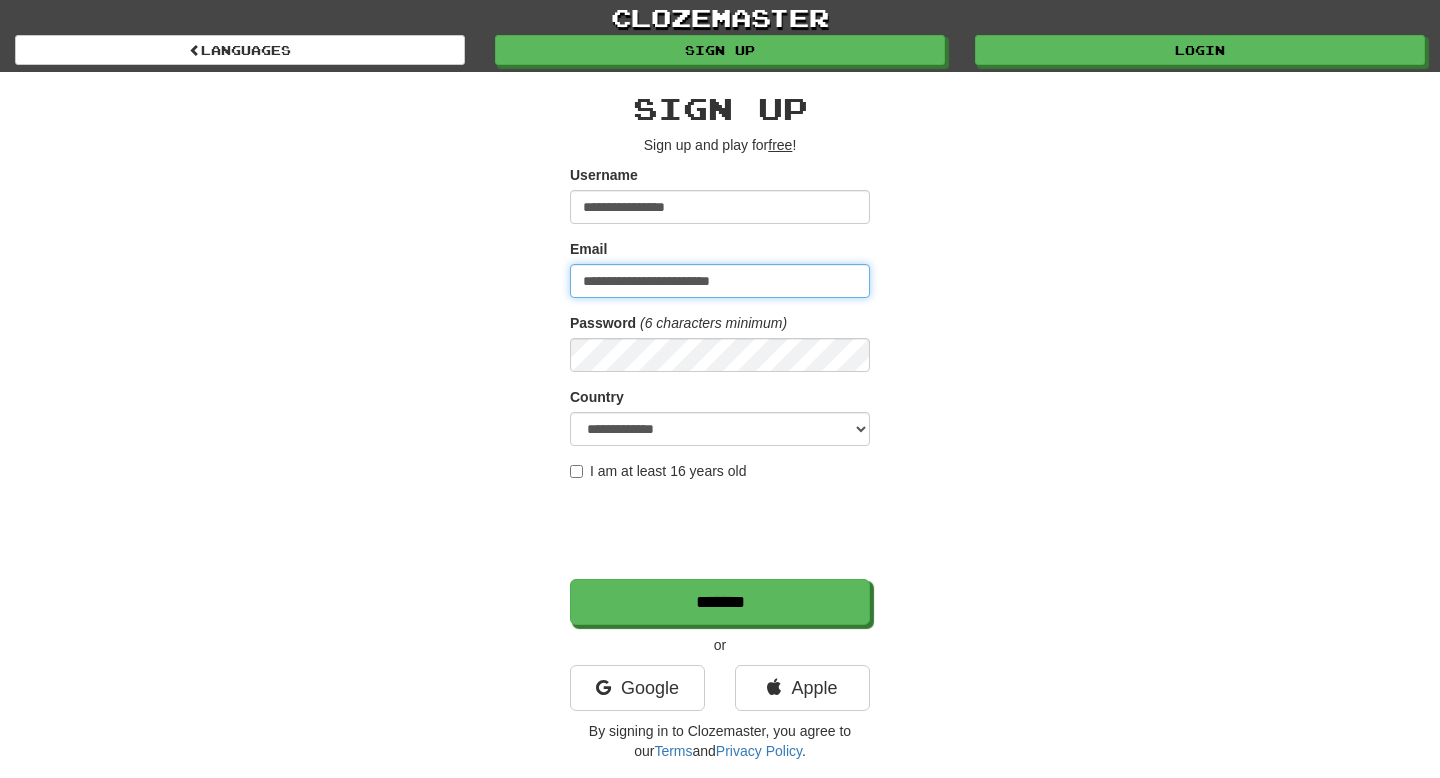 type on "**********" 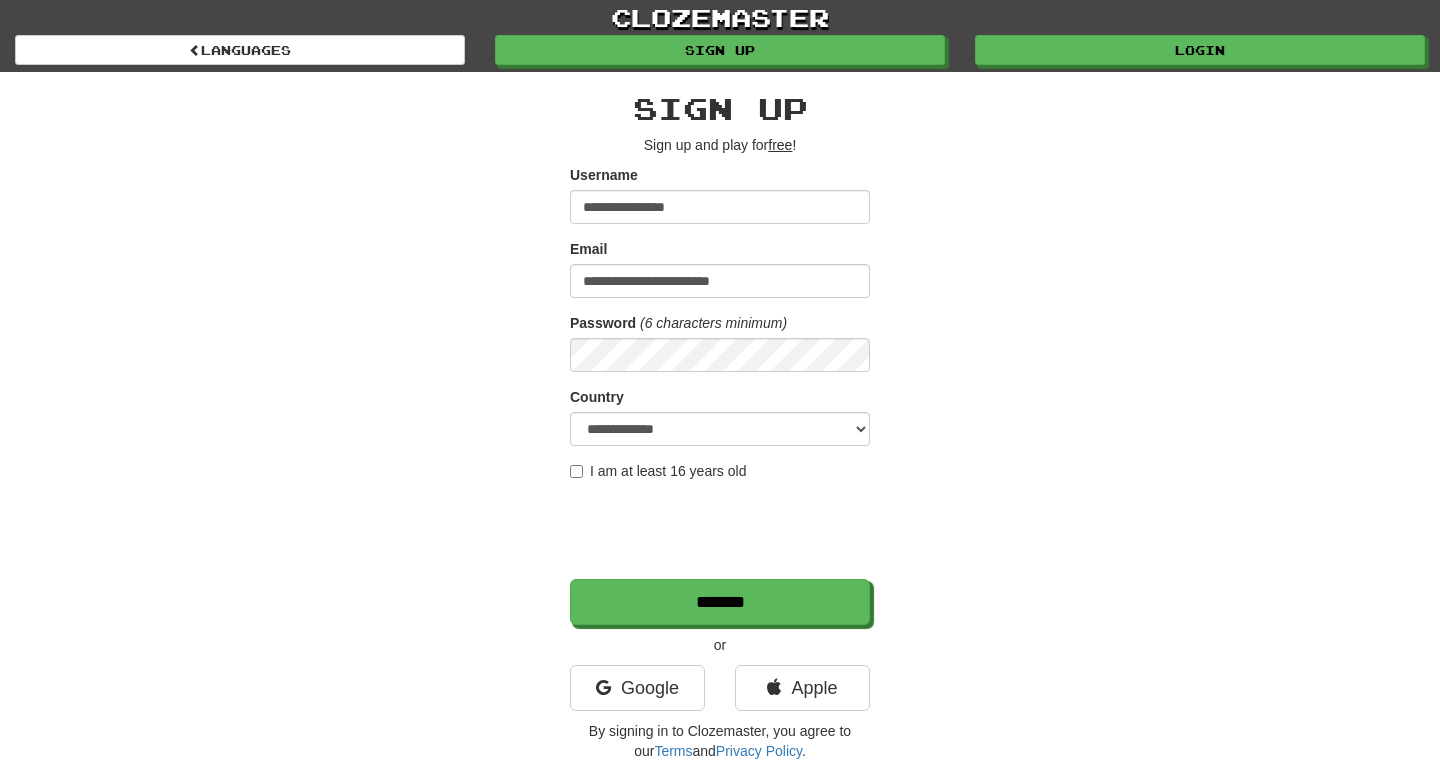 click on "Password
(6 characters minimum)" at bounding box center (720, 342) 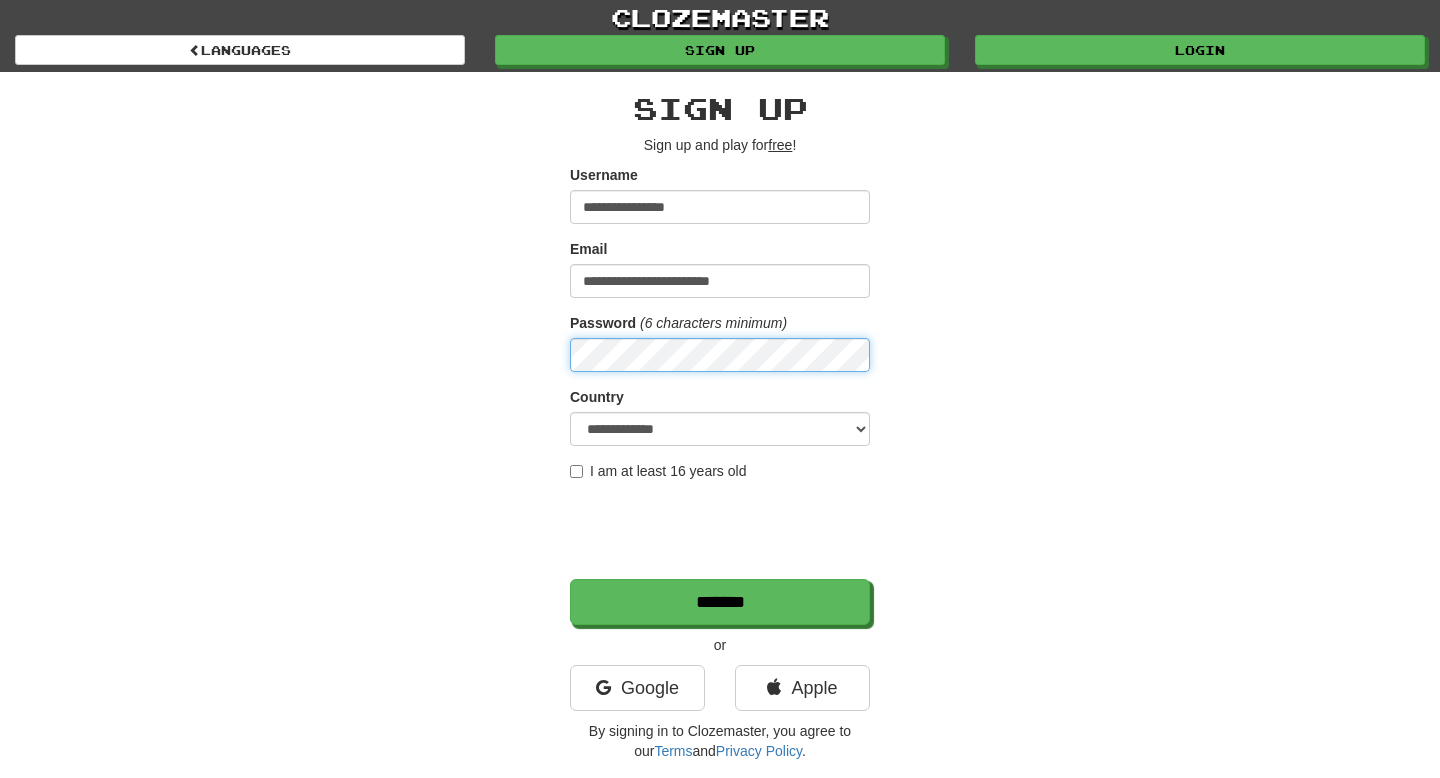 click at bounding box center (0, 1488) 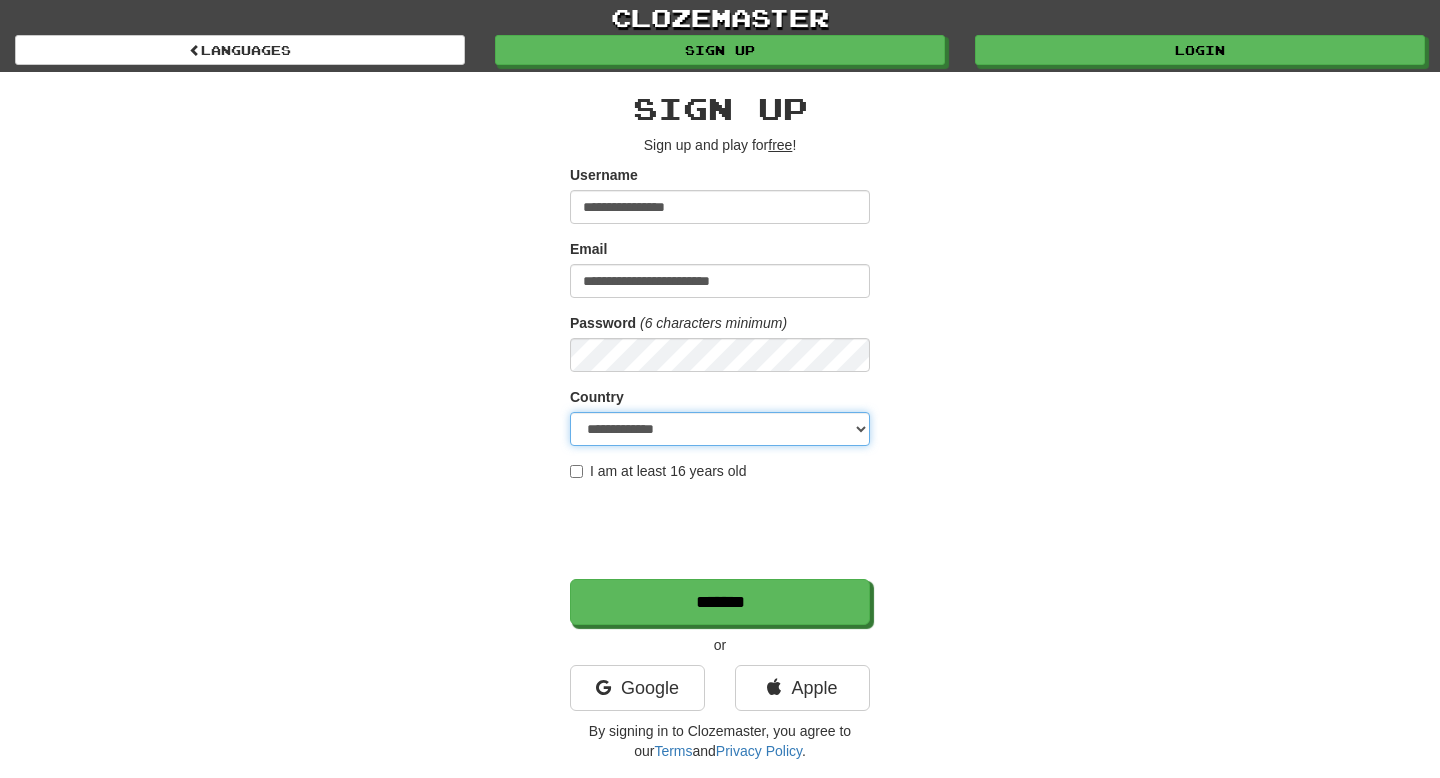 click on "**********" at bounding box center (720, 429) 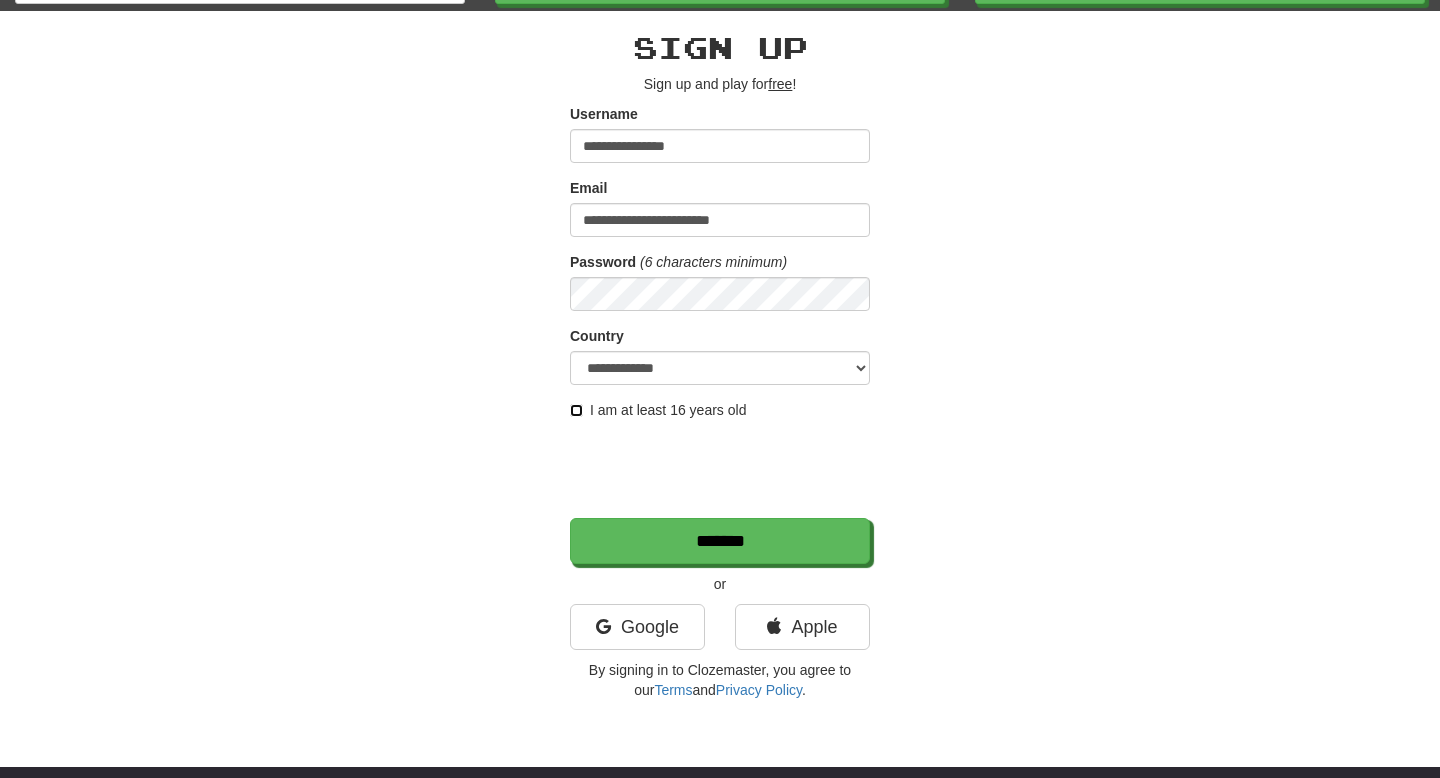 scroll, scrollTop: 90, scrollLeft: 0, axis: vertical 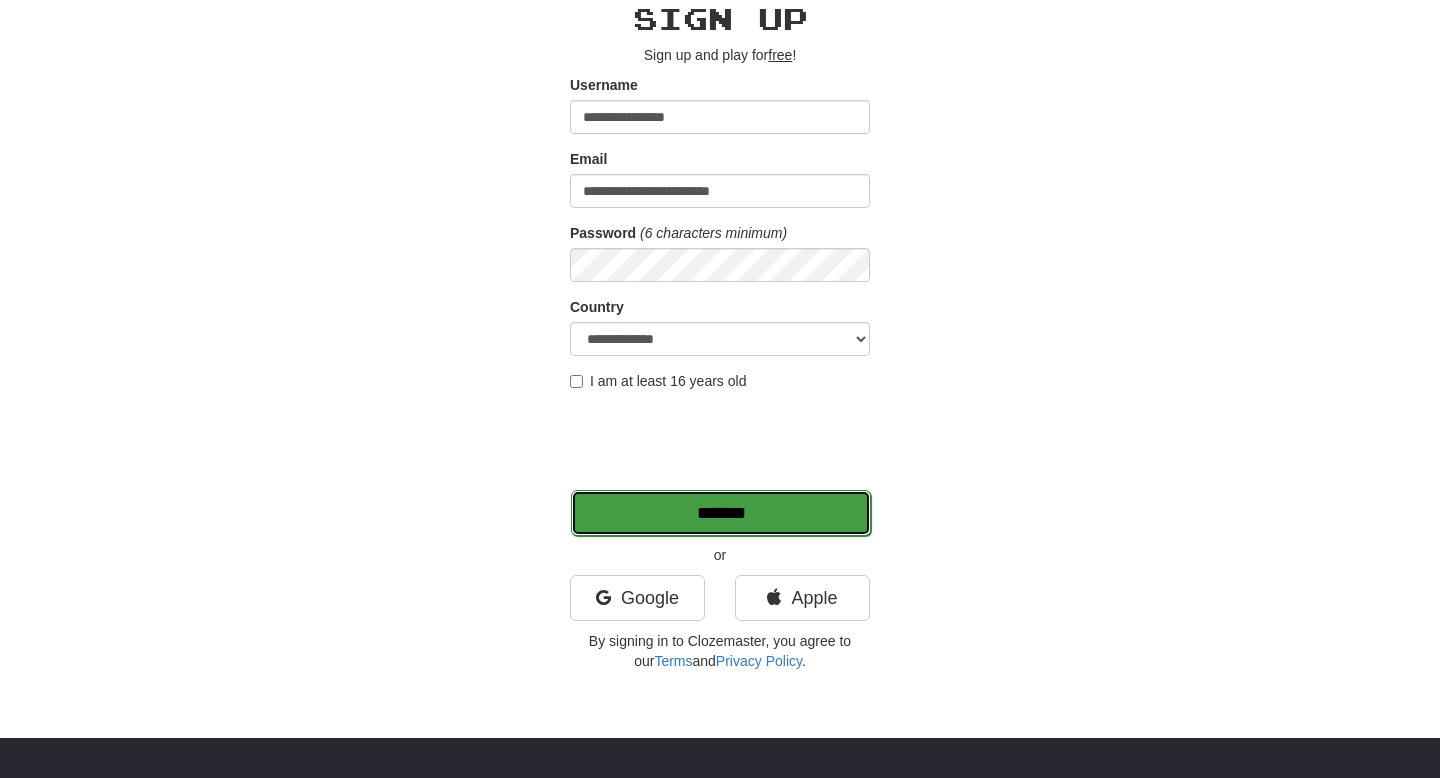 click on "*******" at bounding box center (721, 513) 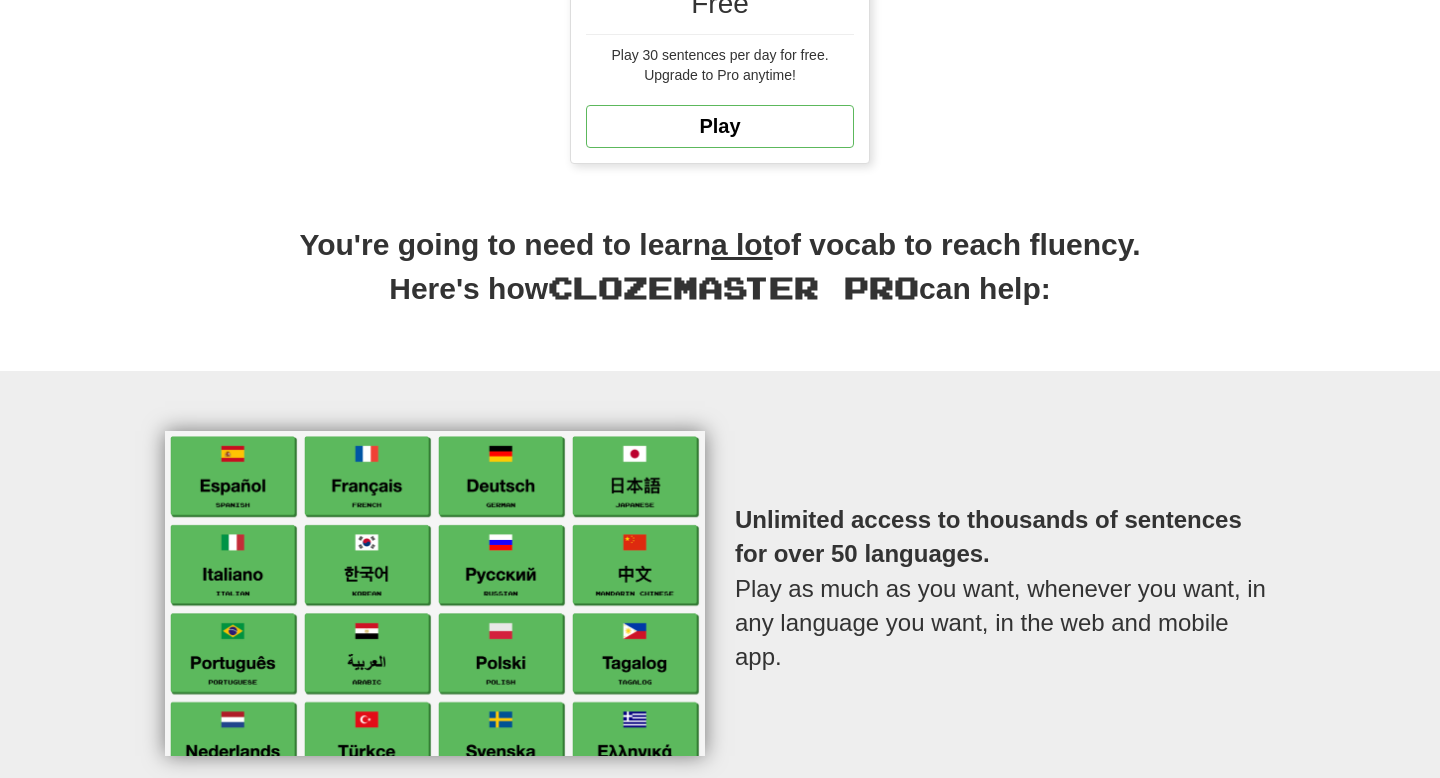 scroll, scrollTop: 724, scrollLeft: 0, axis: vertical 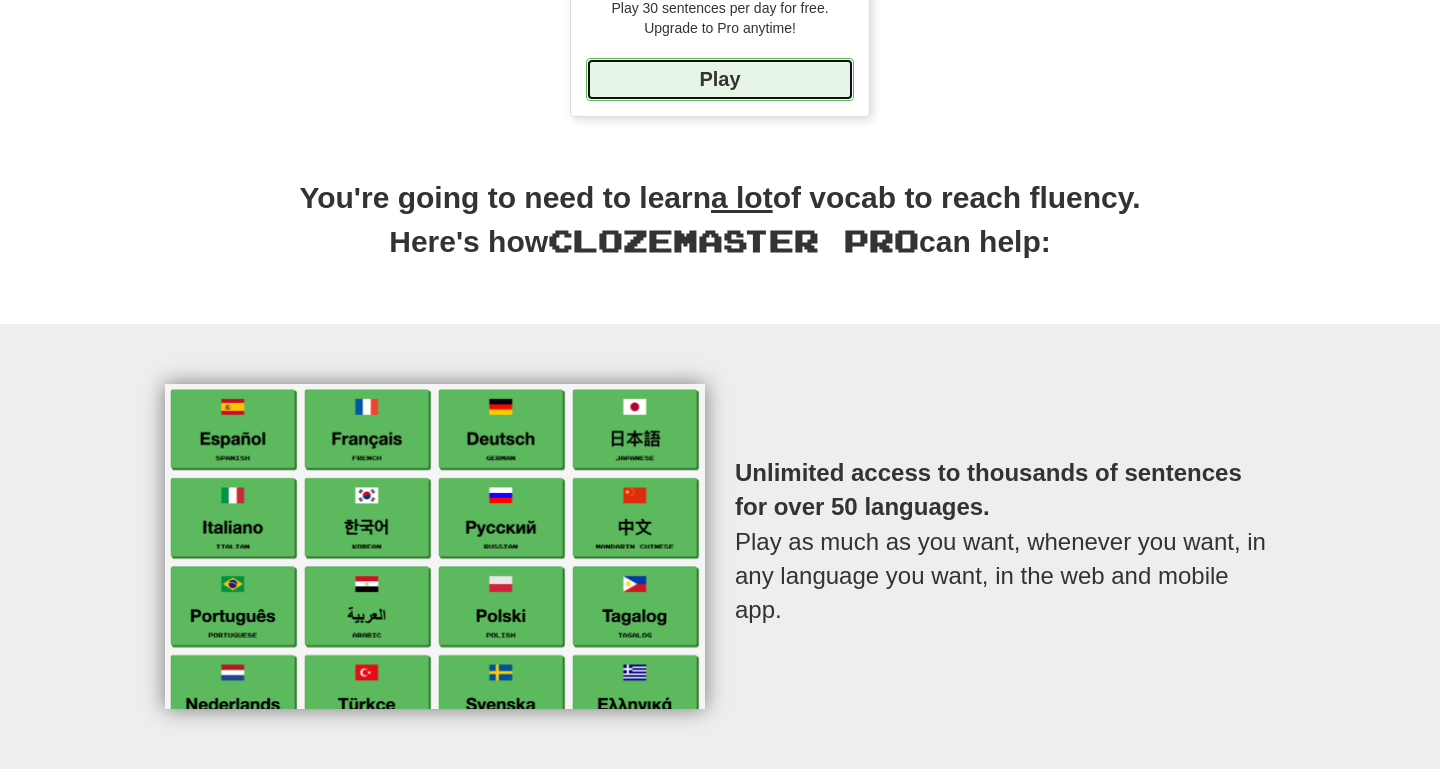 click on "Play" at bounding box center [720, 79] 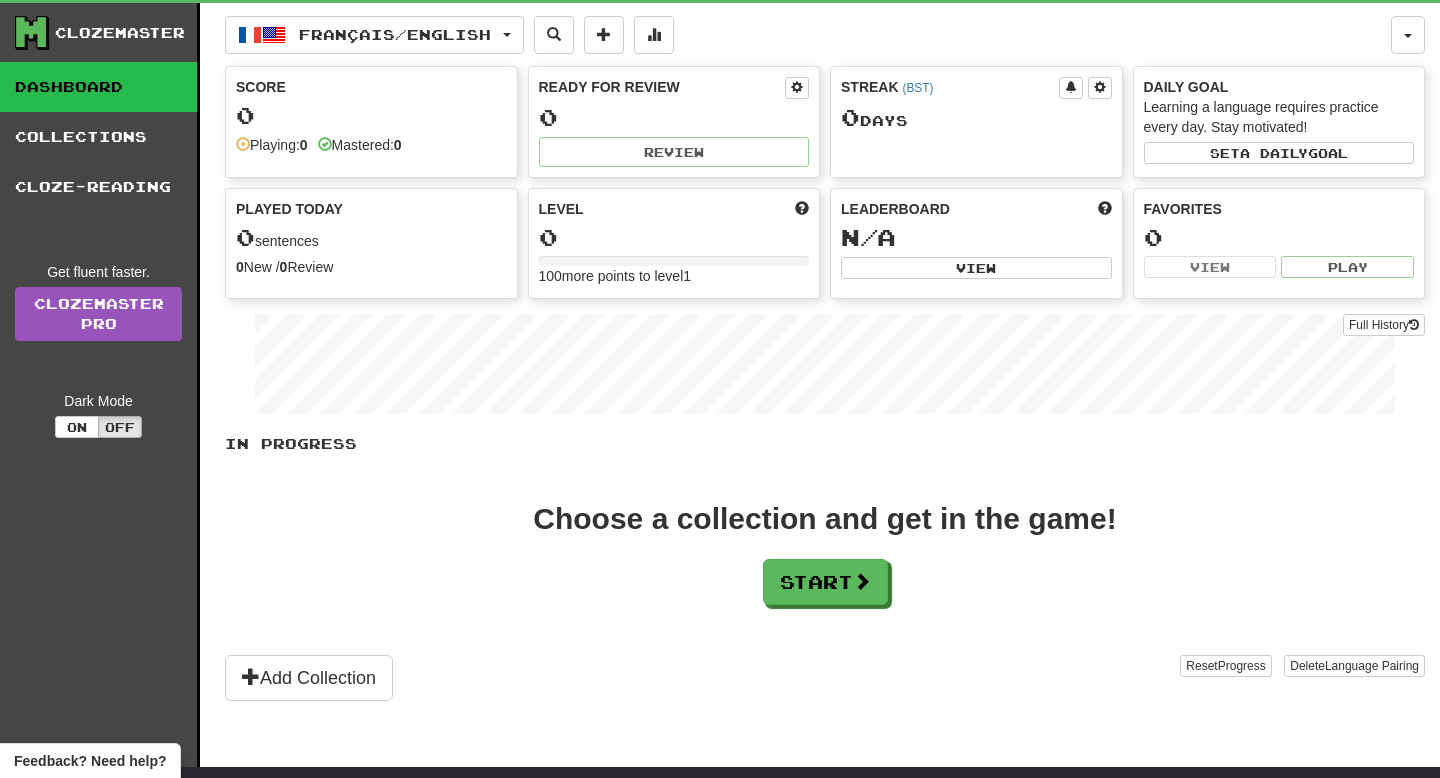scroll, scrollTop: 62, scrollLeft: 0, axis: vertical 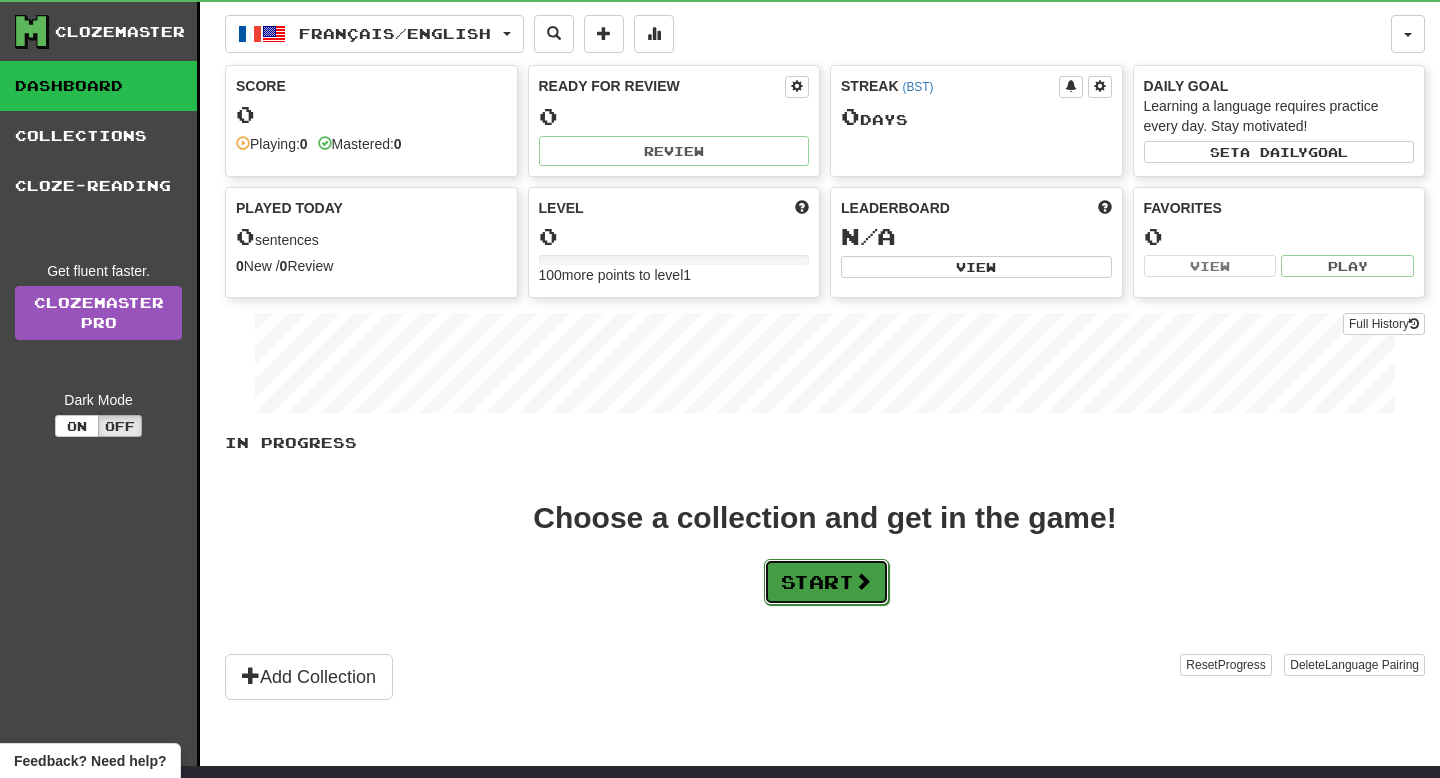click on "Start" at bounding box center (826, 582) 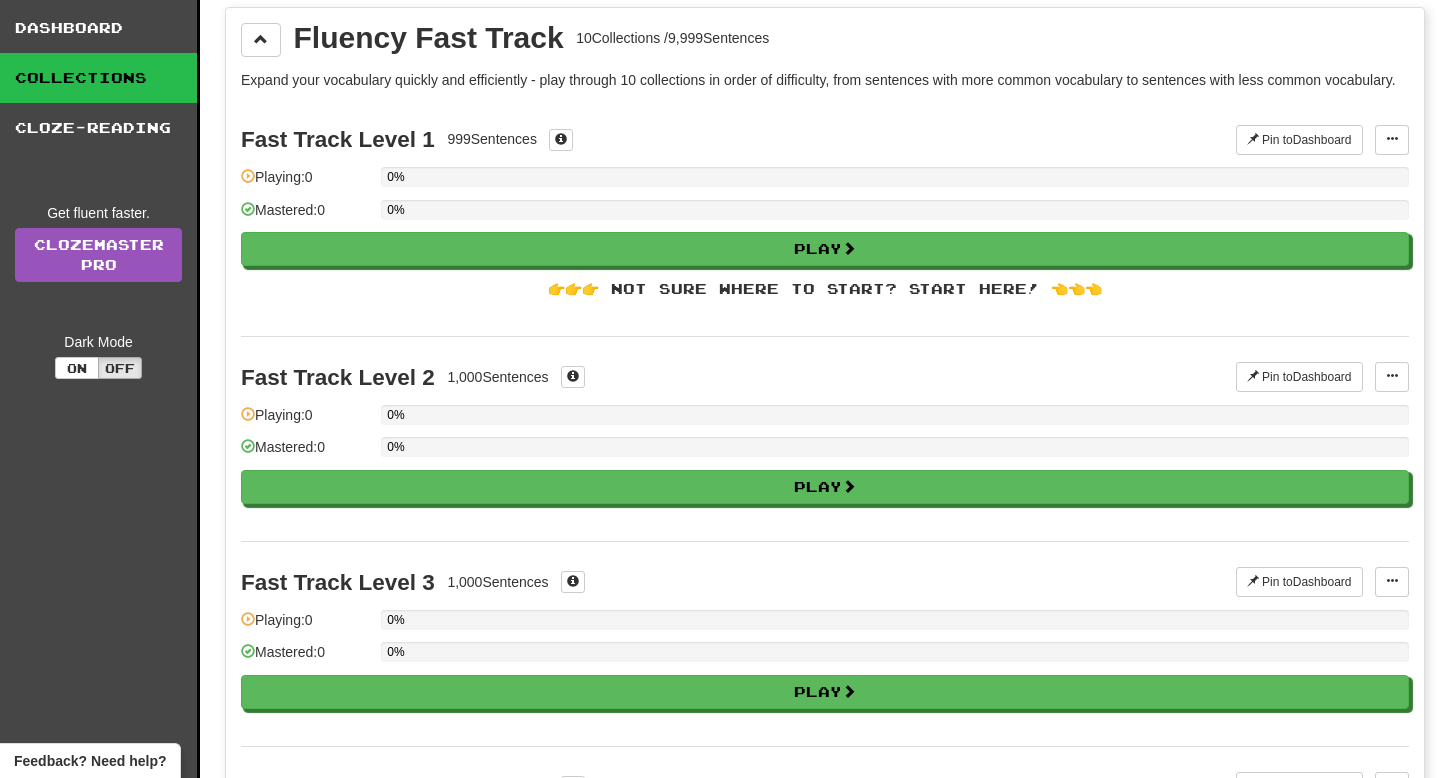 scroll, scrollTop: 129, scrollLeft: 0, axis: vertical 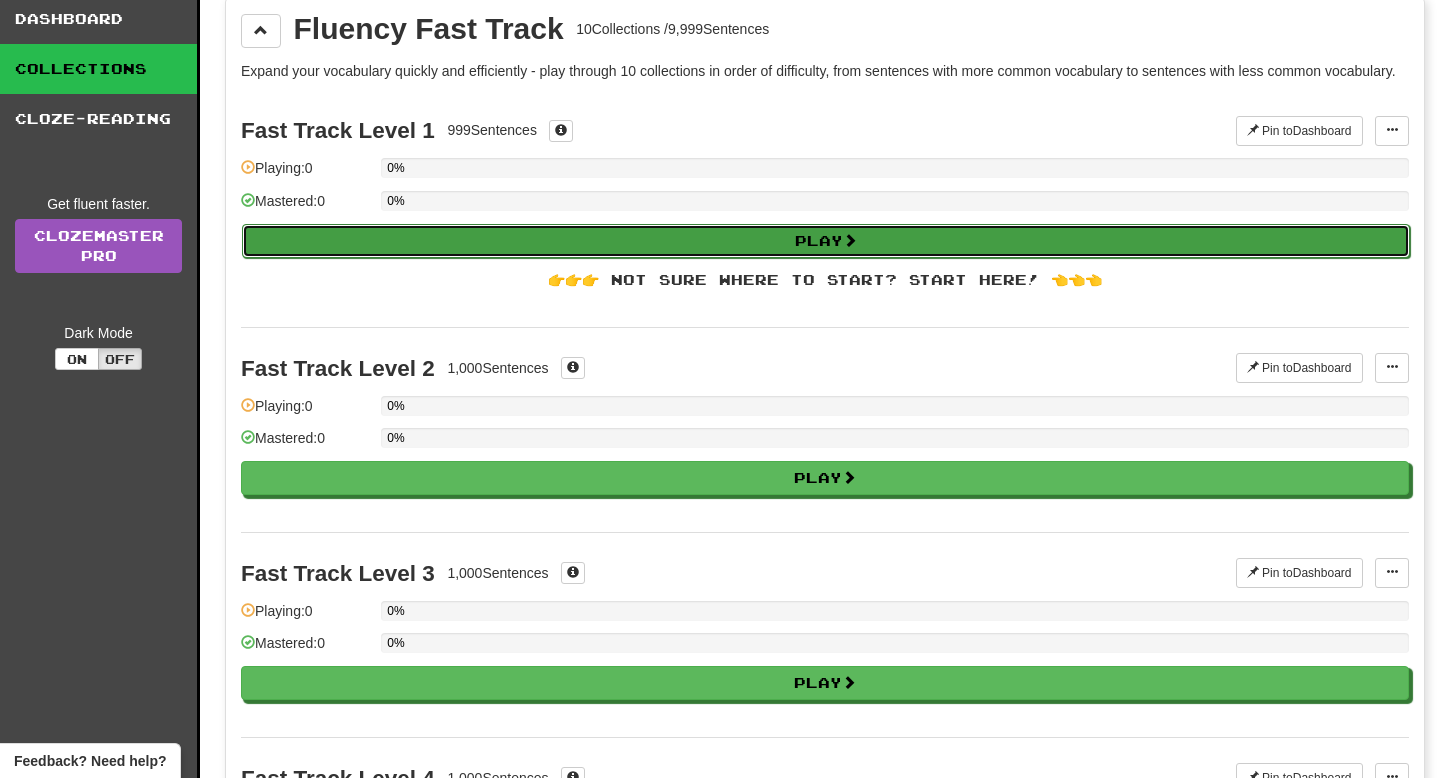 click on "Play" at bounding box center (826, 241) 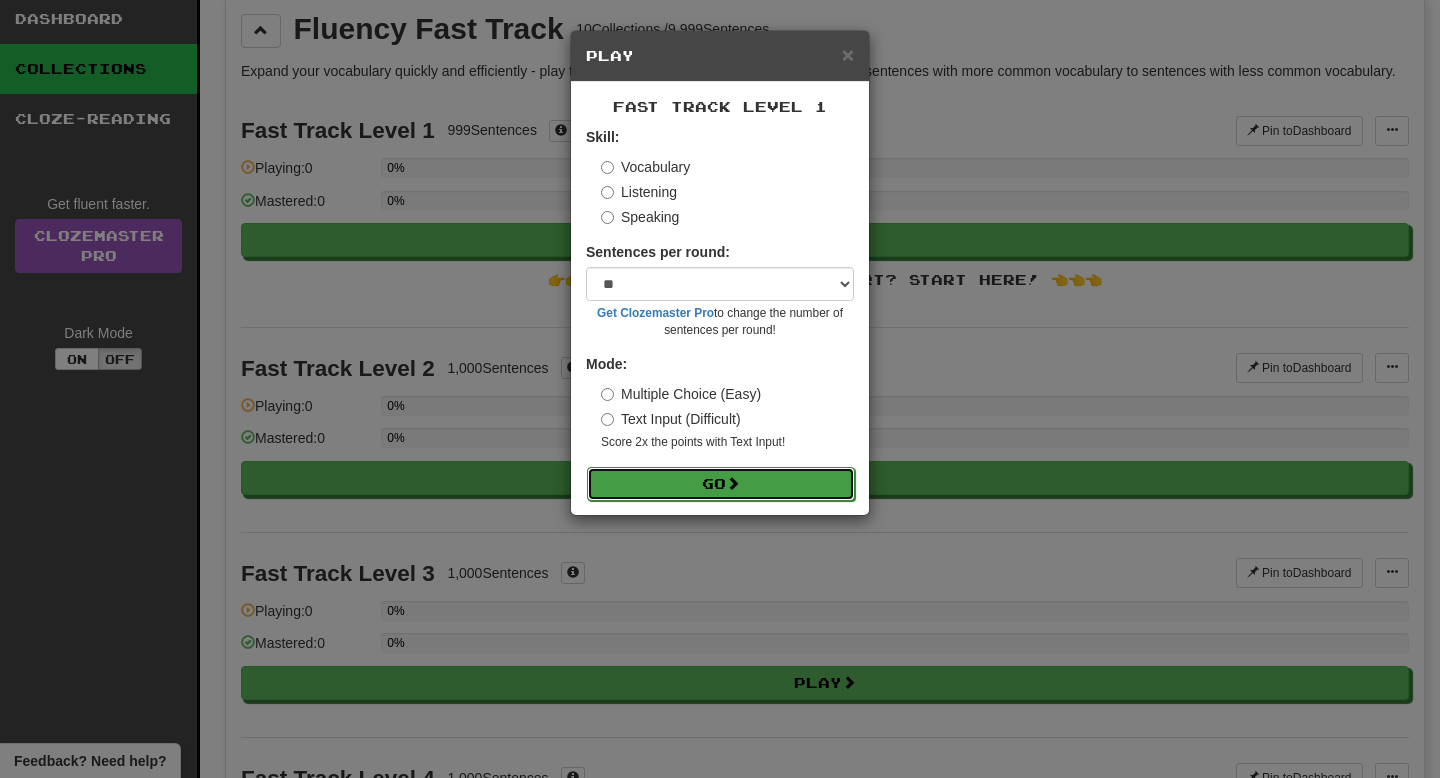click on "Go" at bounding box center [721, 484] 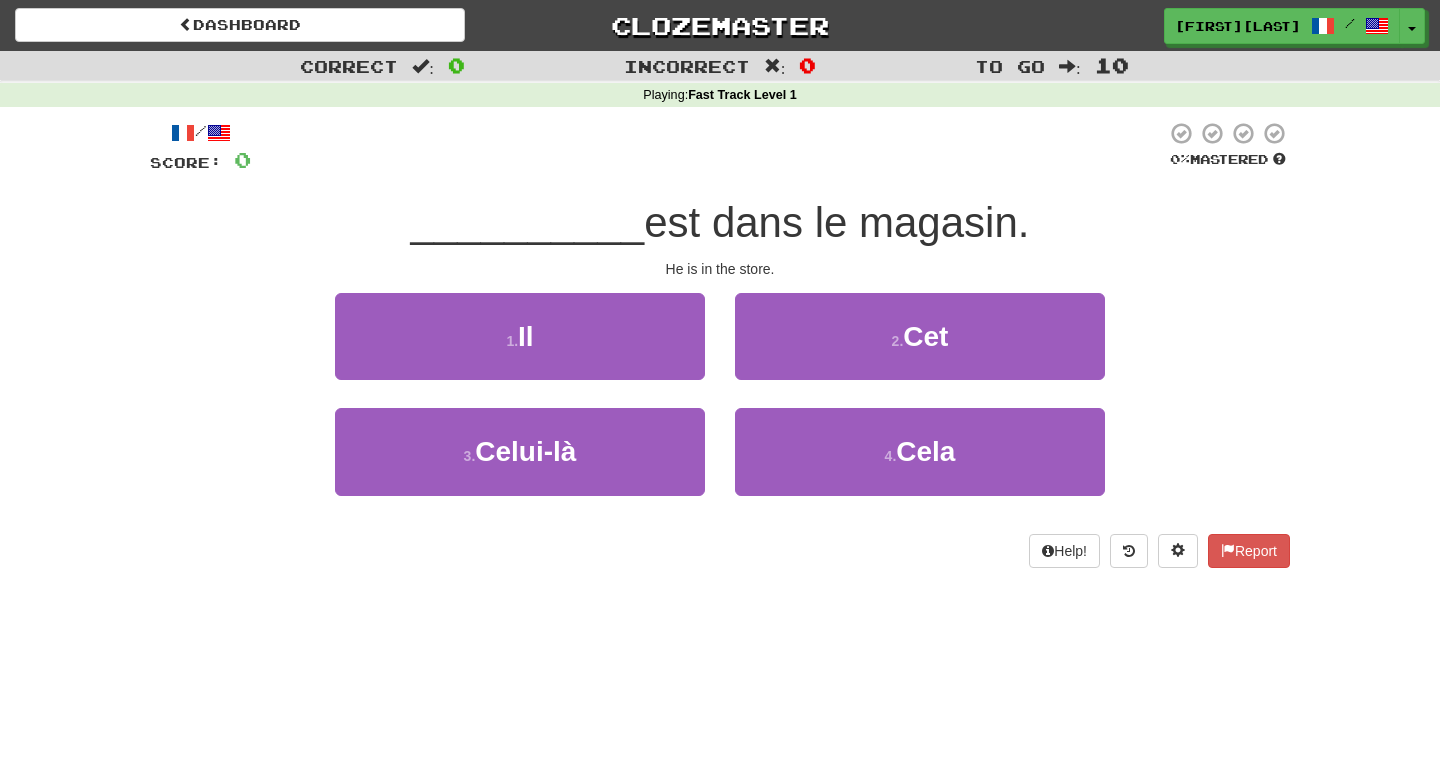 scroll, scrollTop: 0, scrollLeft: 0, axis: both 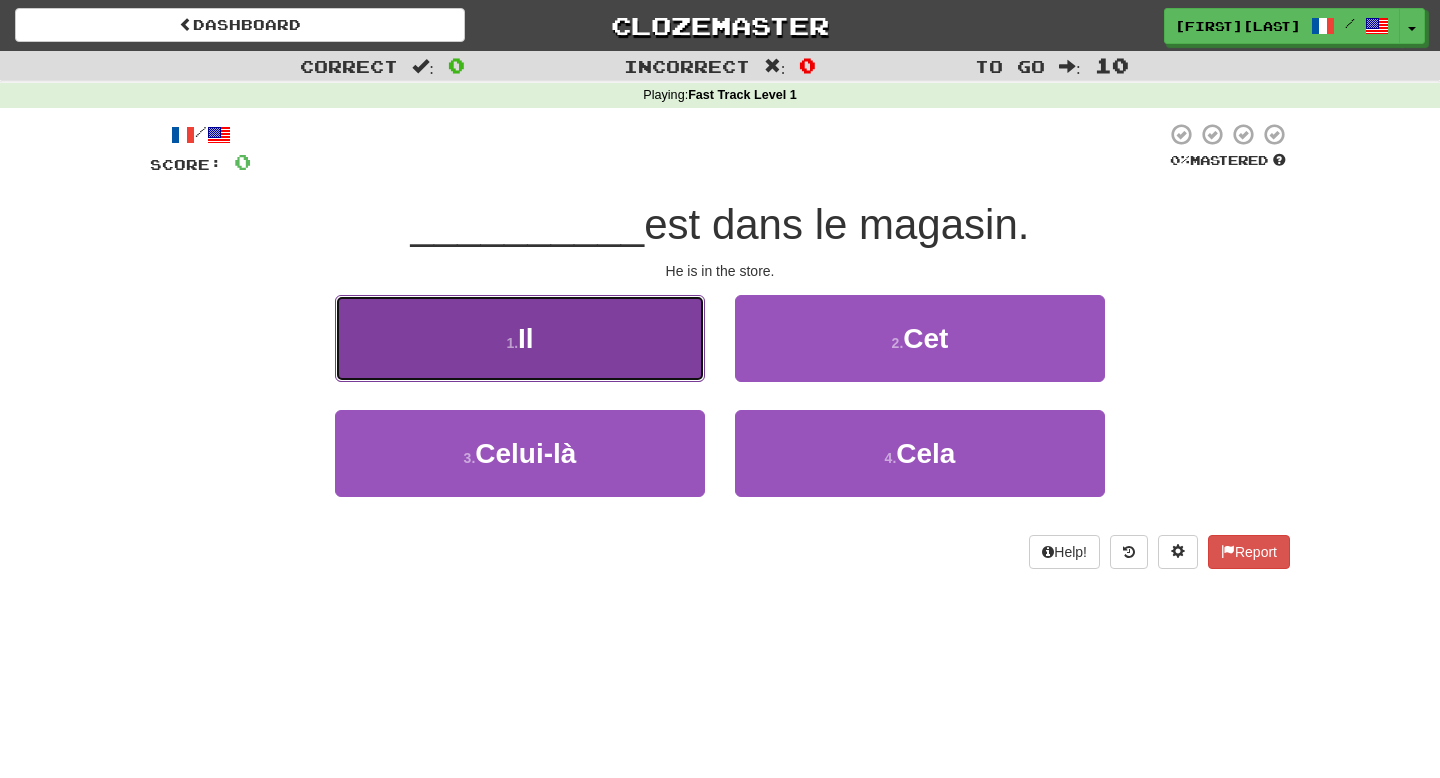 click on "1 .  Il" at bounding box center (520, 338) 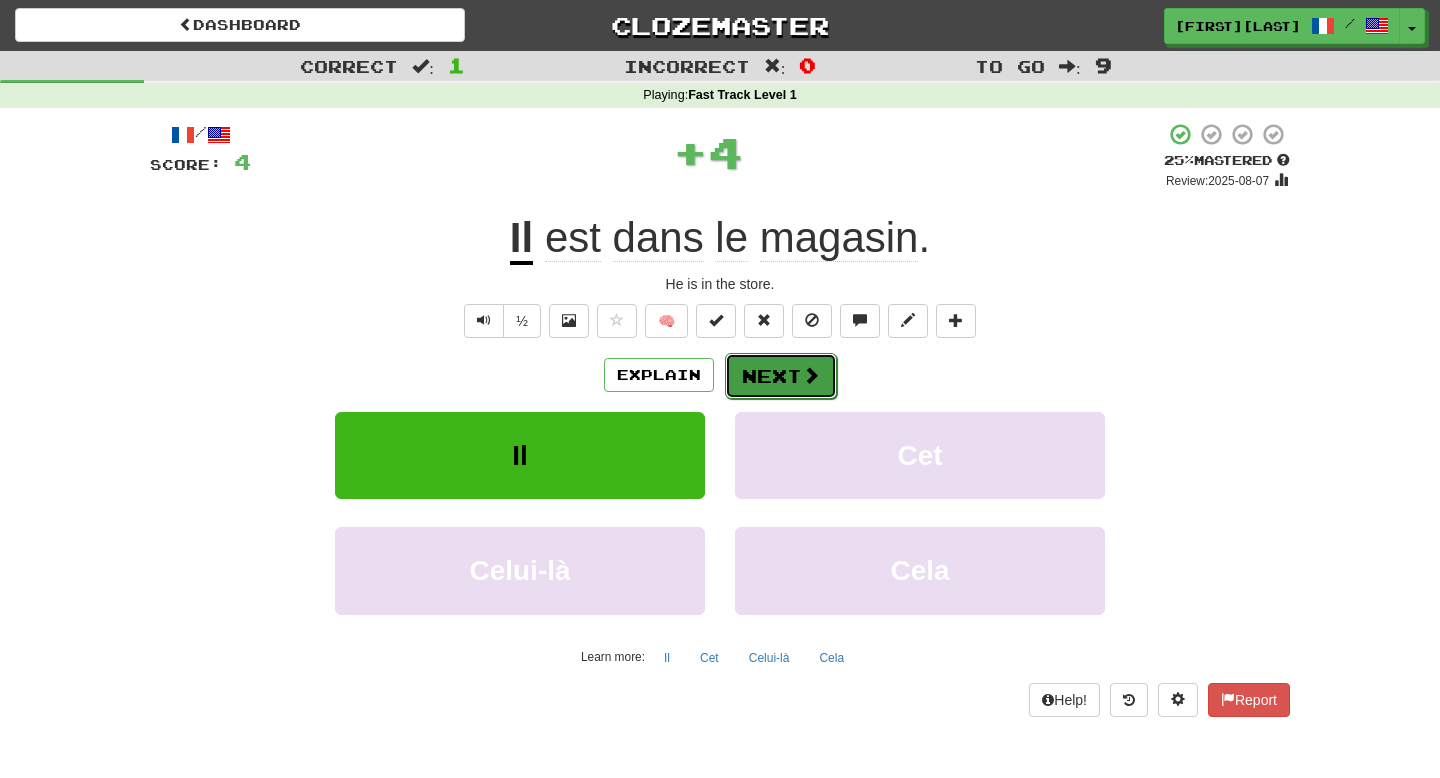 click on "Next" at bounding box center [781, 376] 